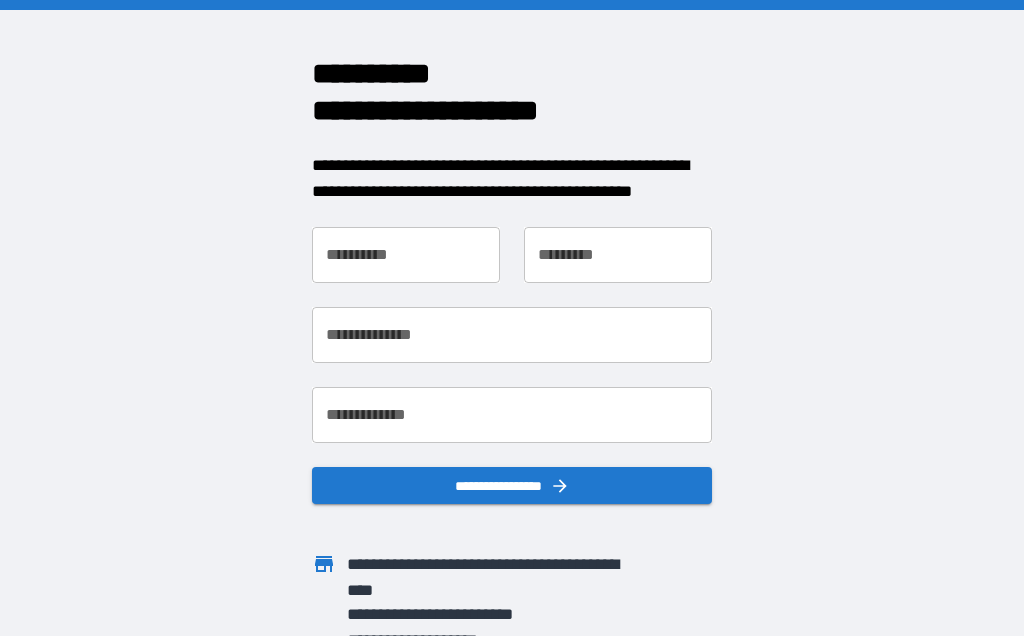 scroll, scrollTop: 0, scrollLeft: 0, axis: both 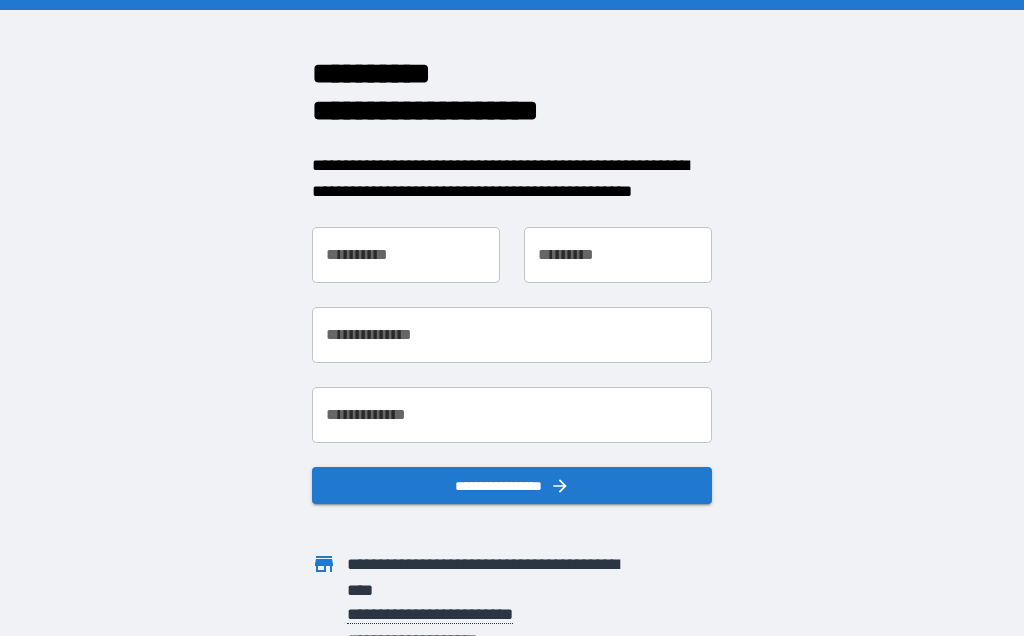 click on "**********" at bounding box center (406, 255) 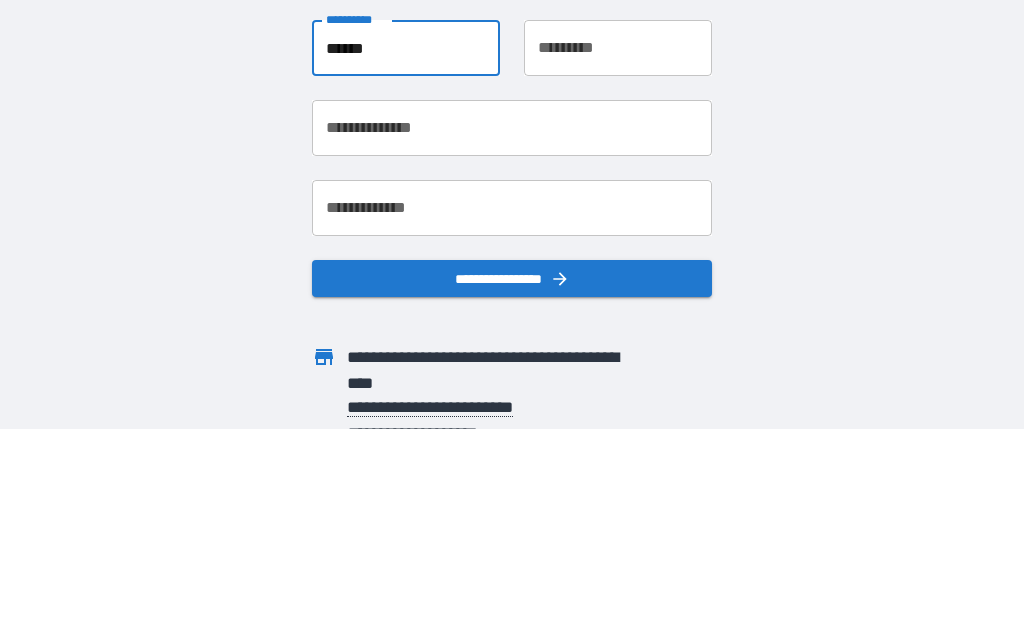 type on "******" 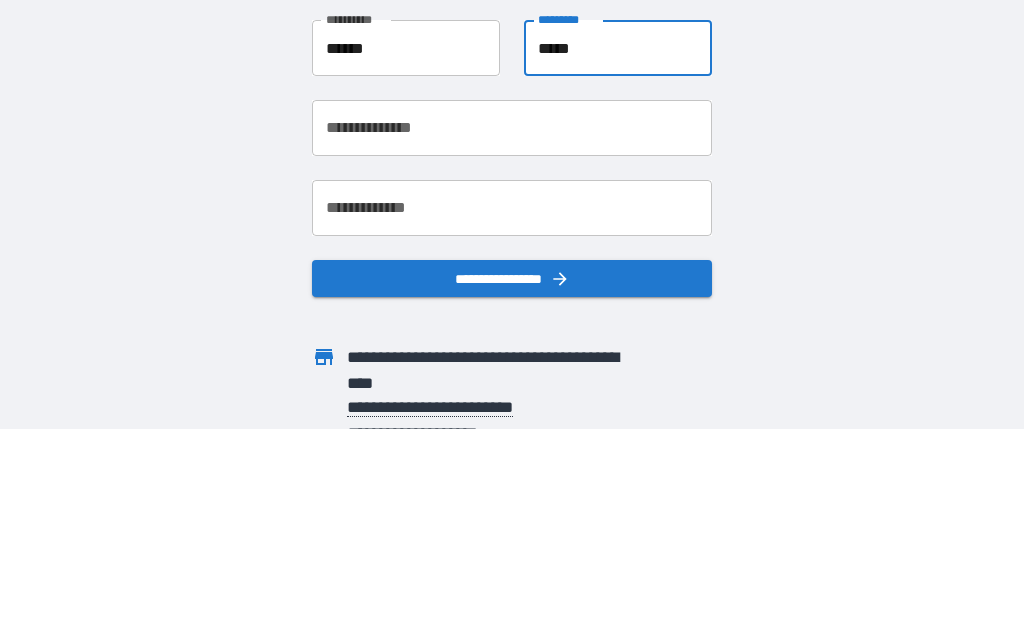 type on "*****" 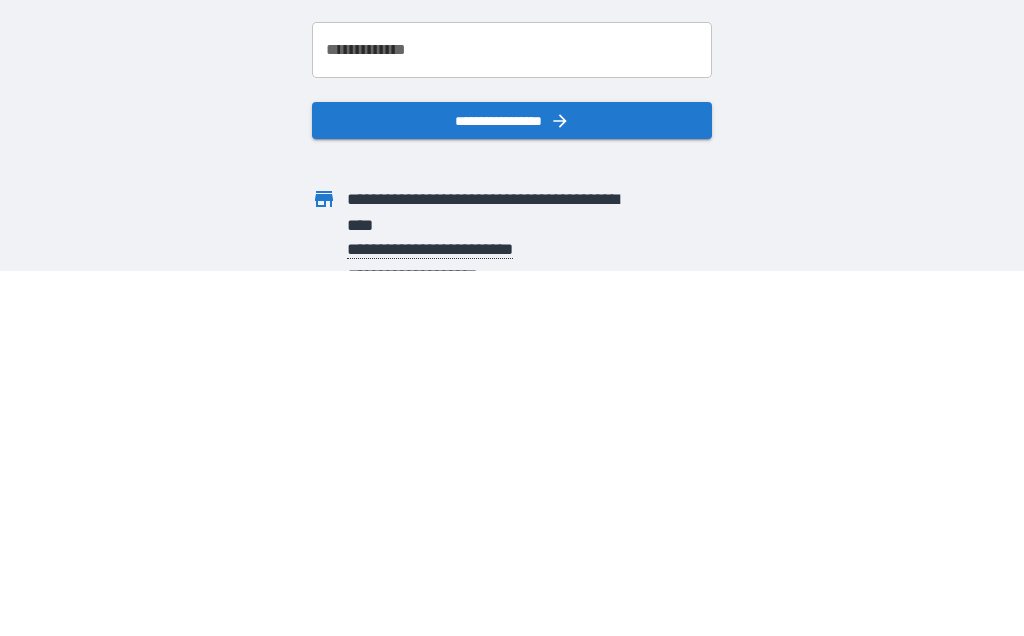 type on "**********" 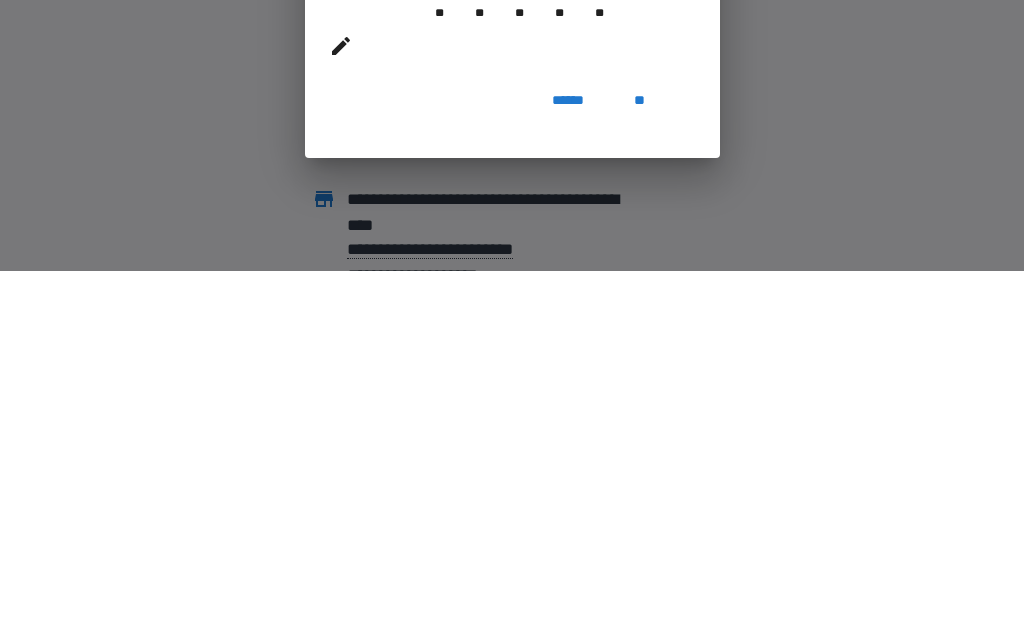 scroll, scrollTop: 87, scrollLeft: 0, axis: vertical 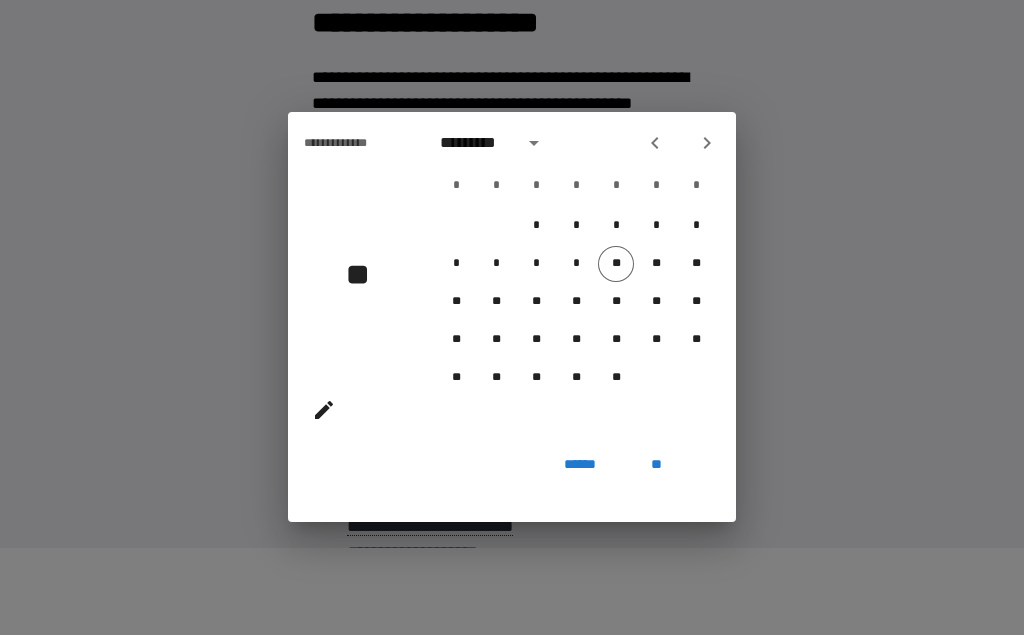 click 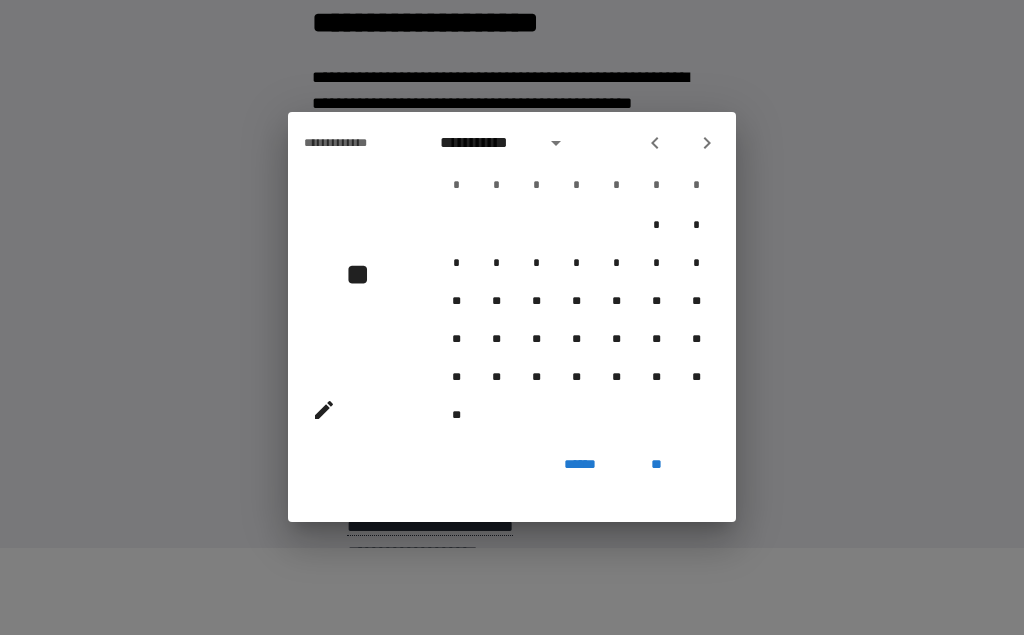 click at bounding box center [707, 144] 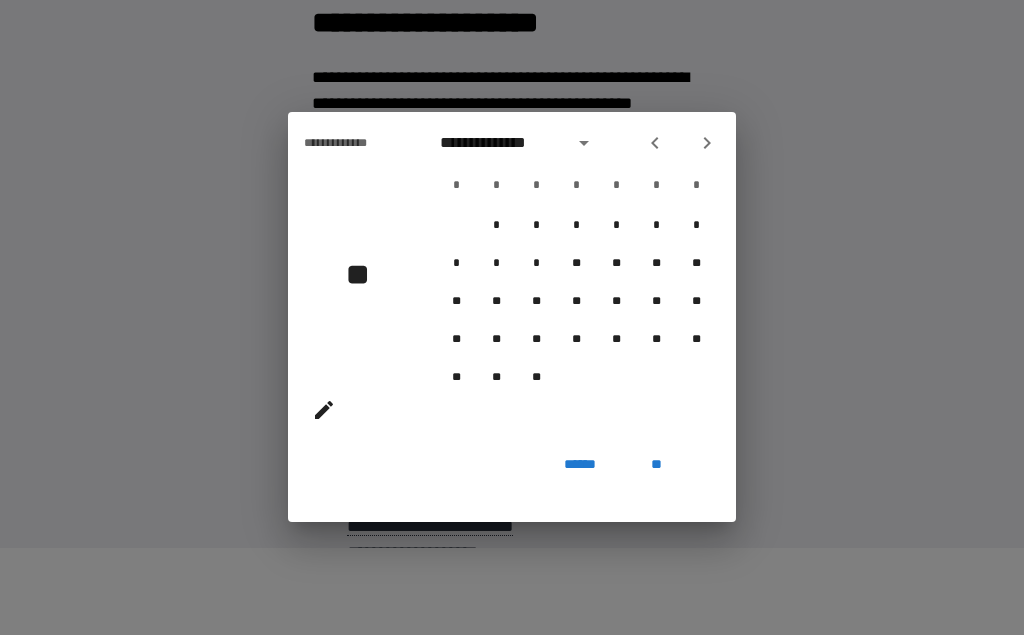 click 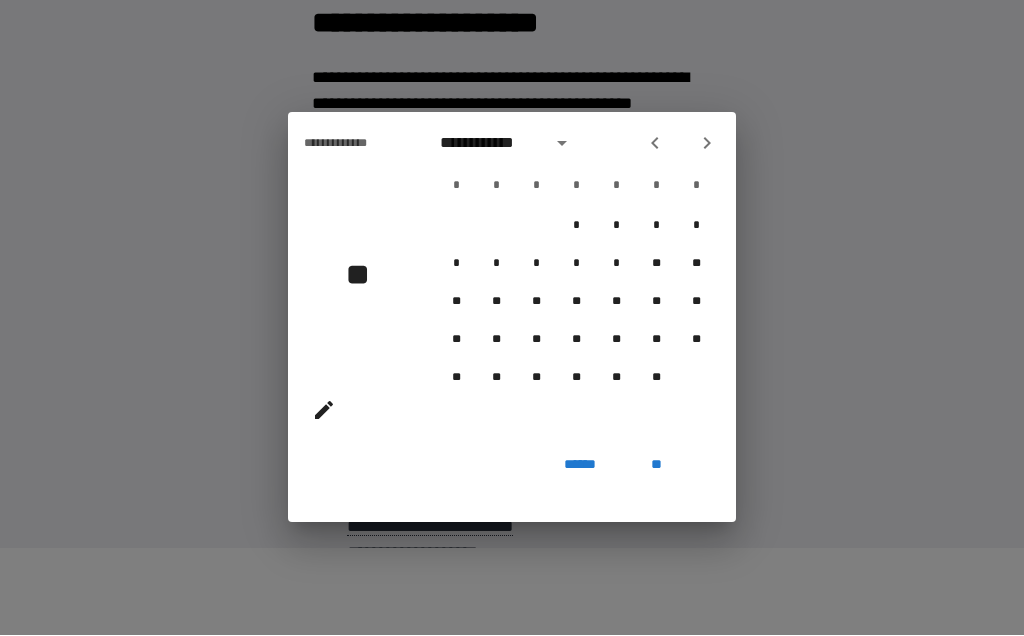click 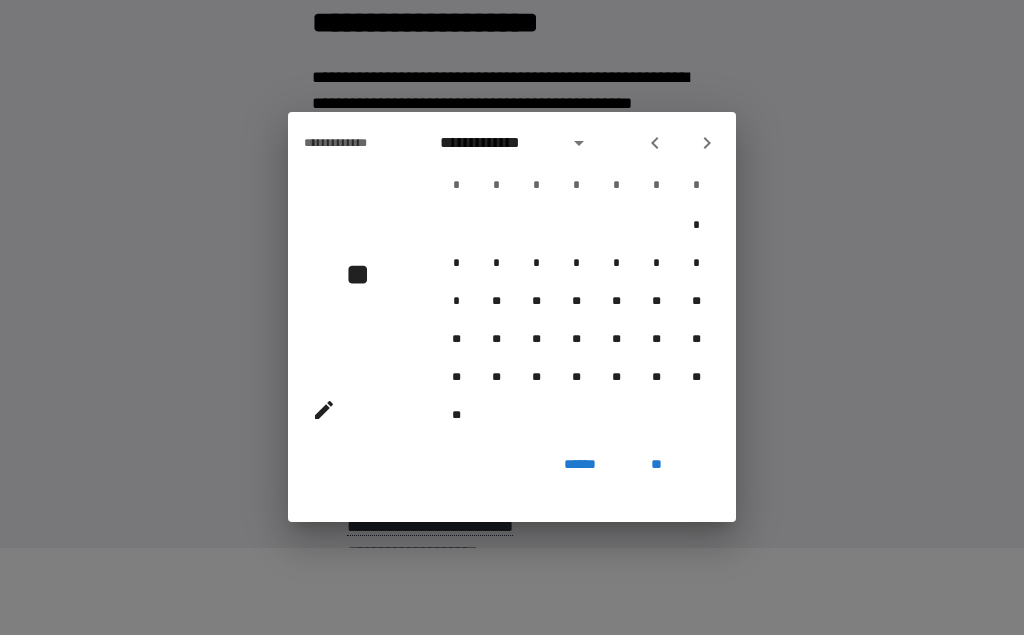click 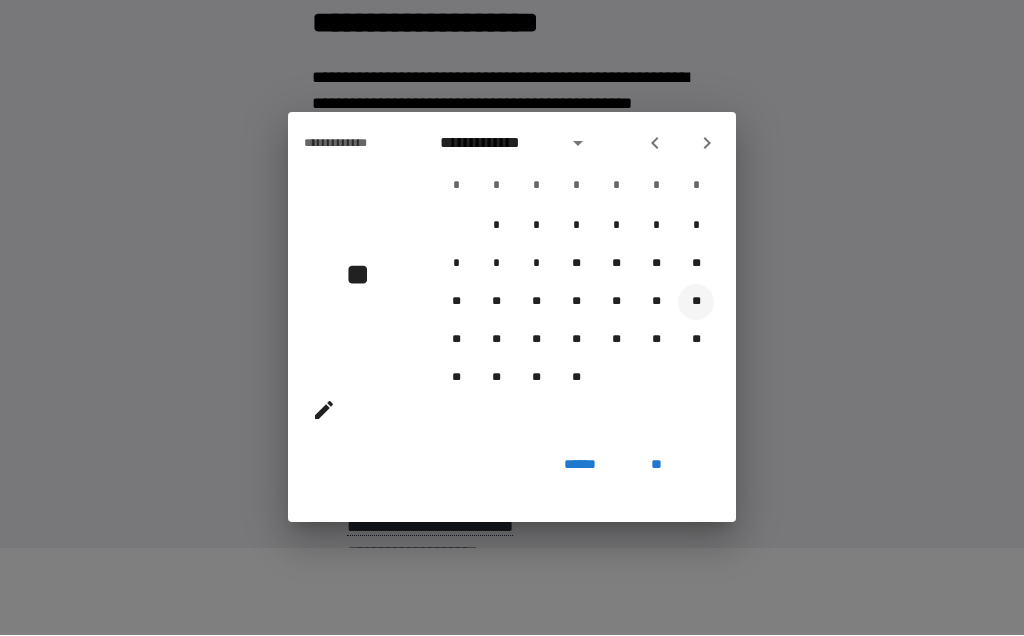 click on "**" at bounding box center [696, 303] 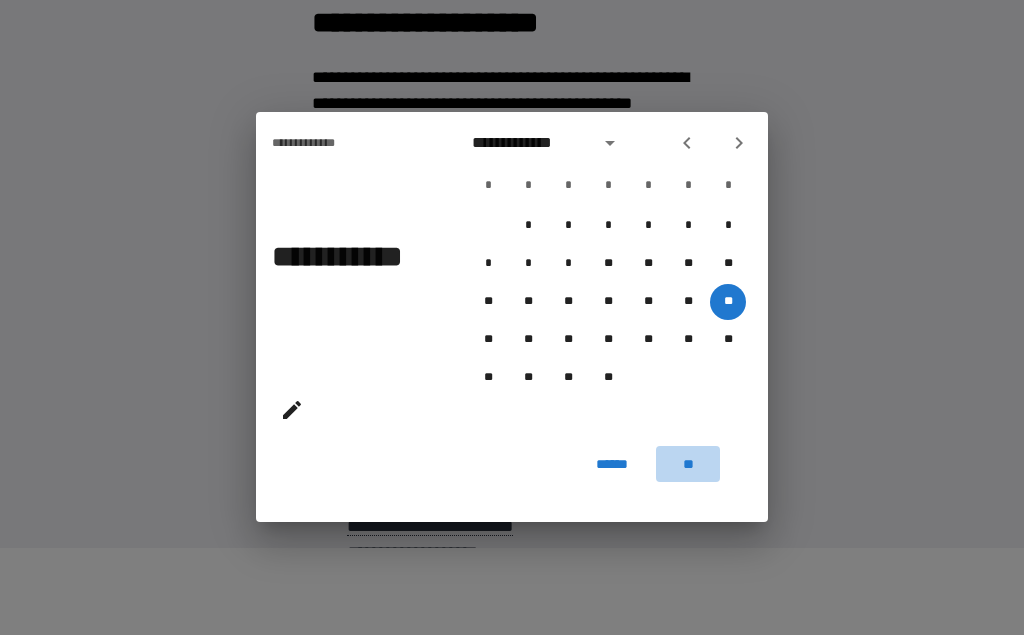 click on "**" at bounding box center (688, 465) 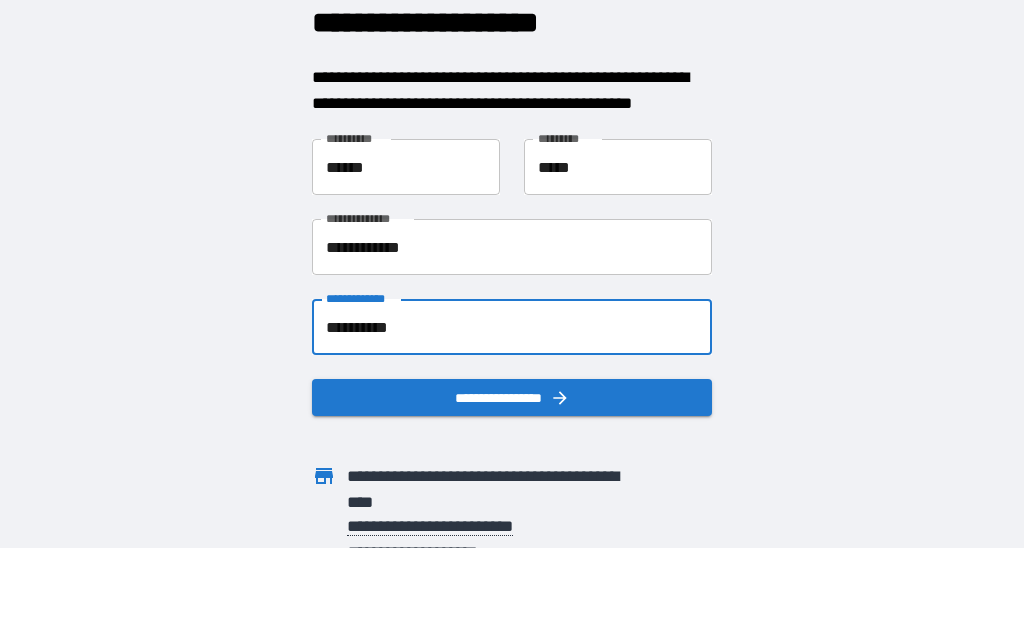 click on "**********" at bounding box center [512, 328] 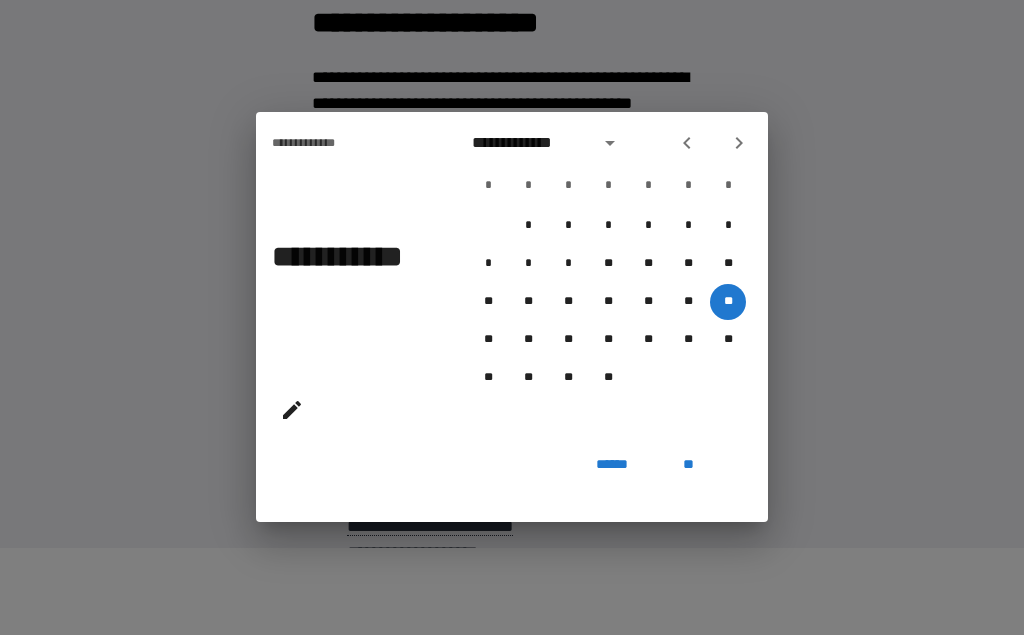 click 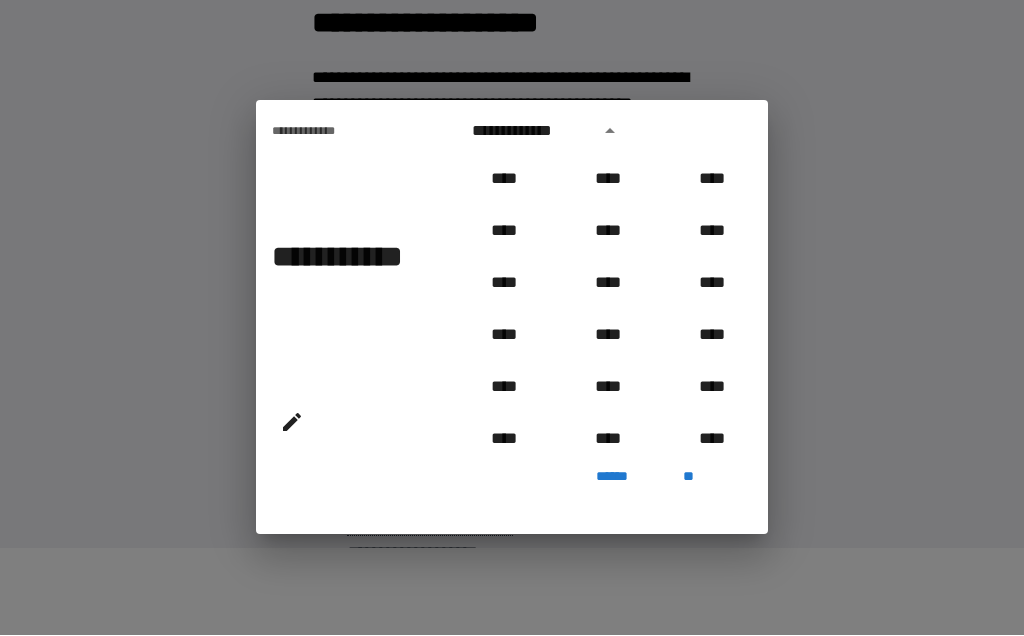 scroll, scrollTop: 781, scrollLeft: 0, axis: vertical 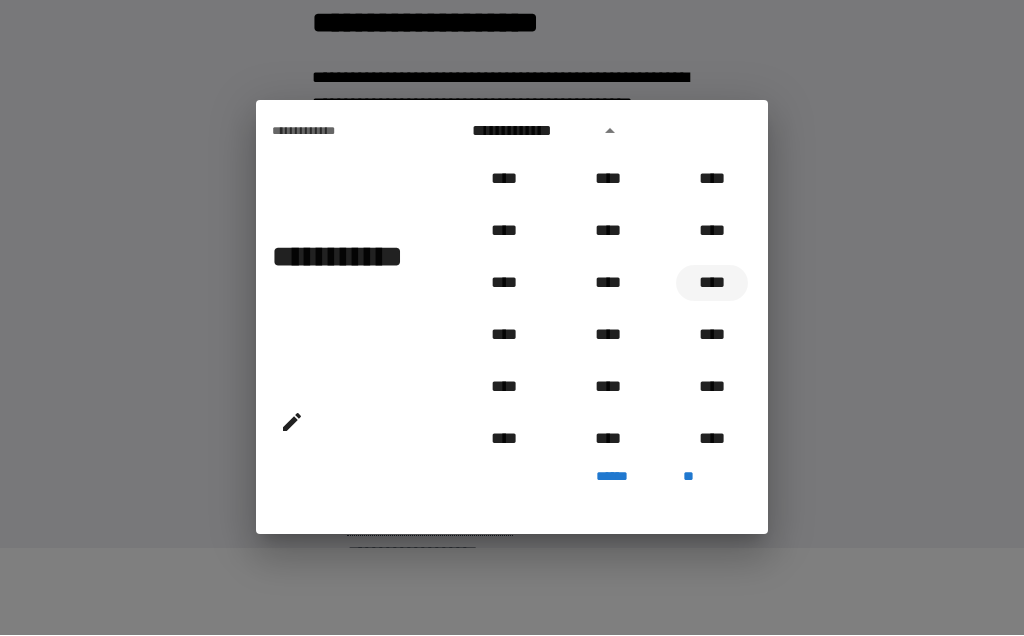 click on "****" at bounding box center [712, 284] 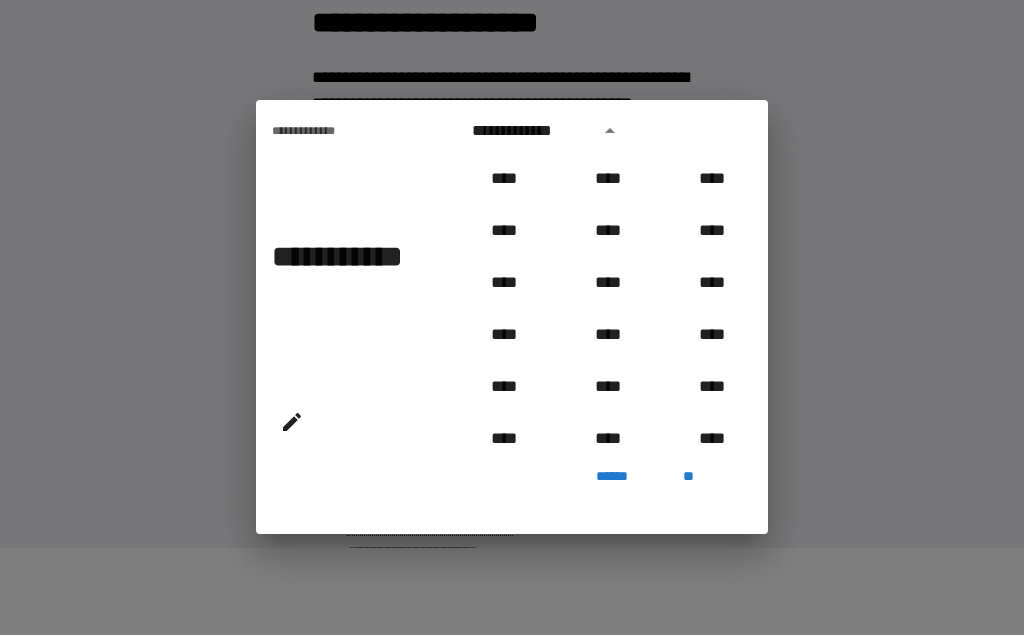 type on "**********" 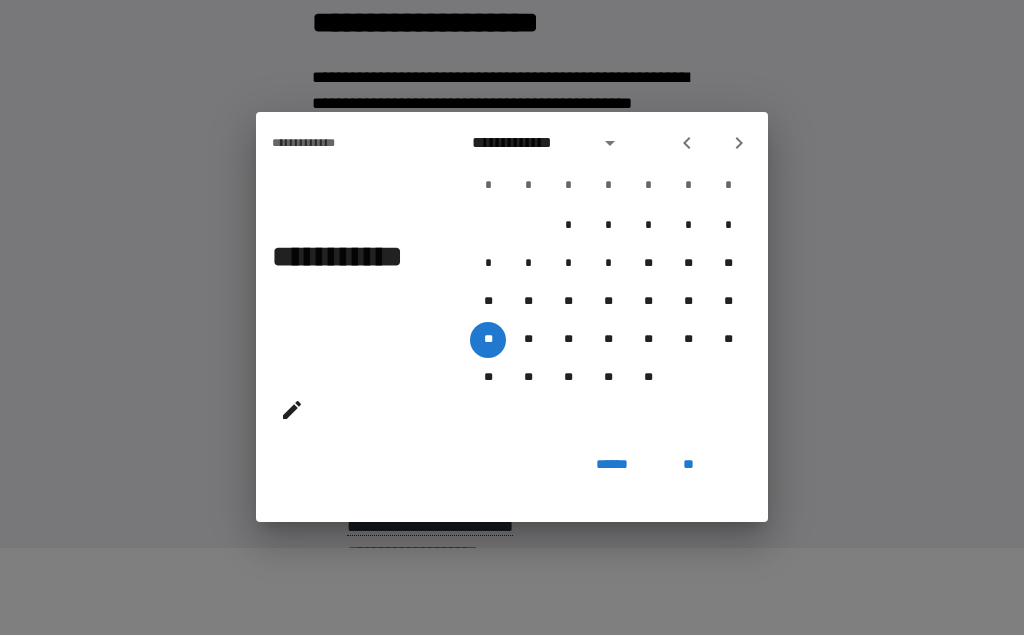 click on "**" at bounding box center [688, 465] 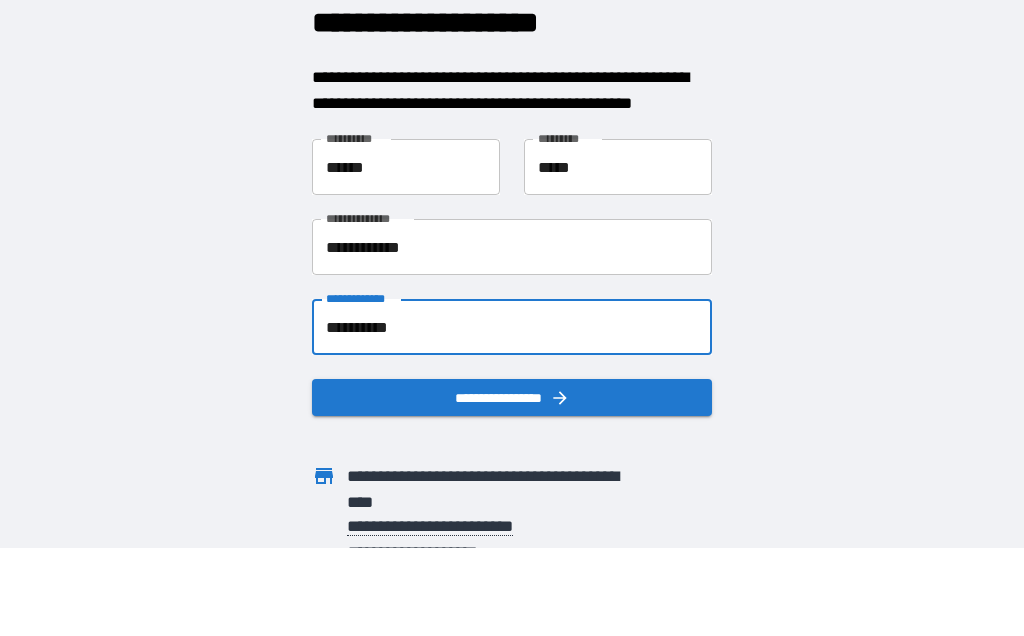 click 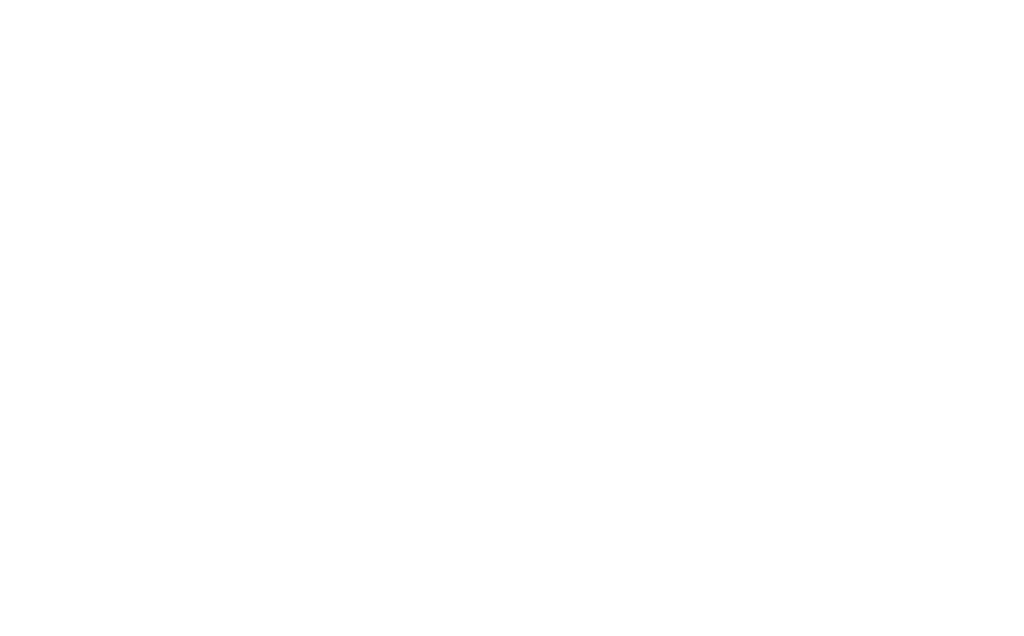 scroll, scrollTop: 0, scrollLeft: 0, axis: both 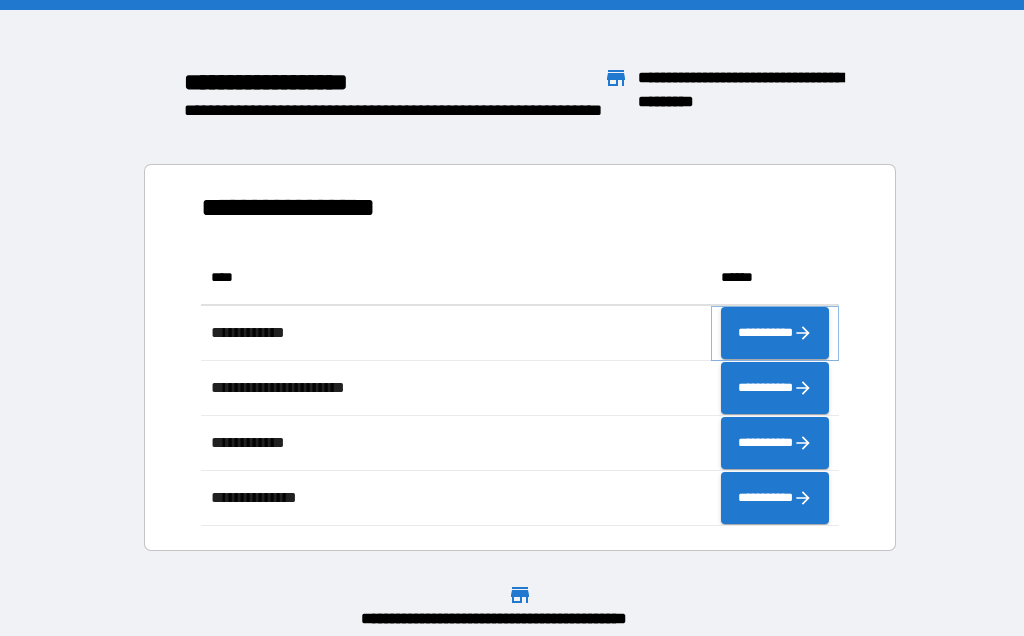click on "**********" at bounding box center [775, 333] 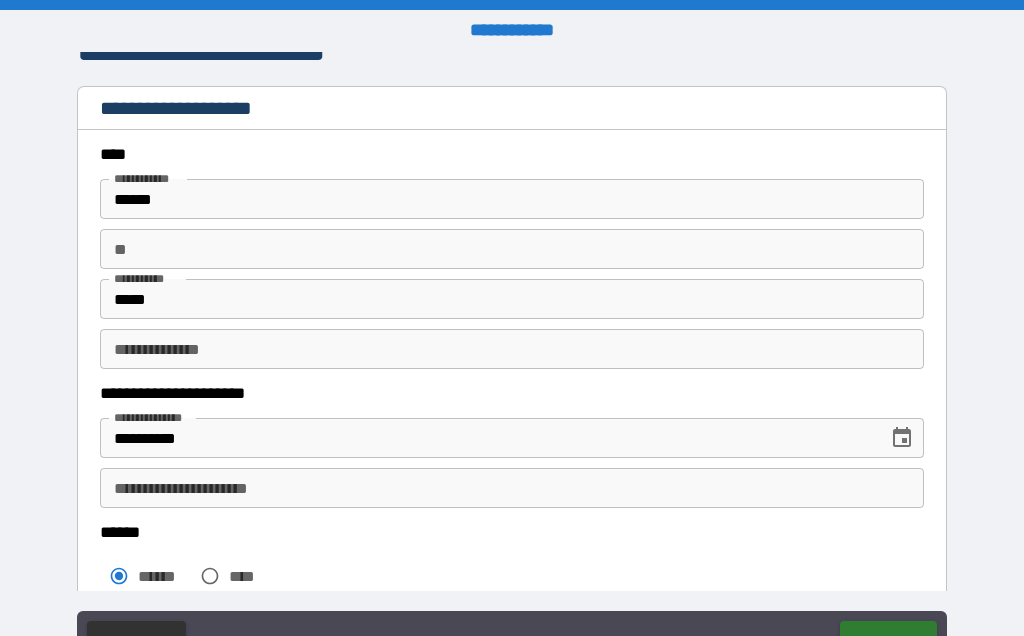 scroll, scrollTop: 21, scrollLeft: 0, axis: vertical 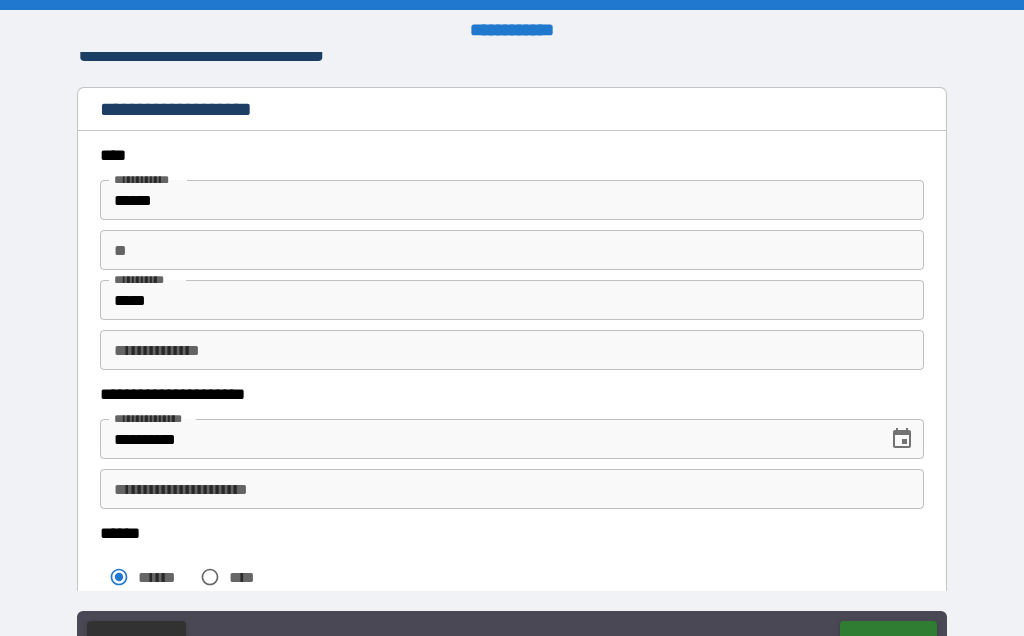 click on "**********" at bounding box center [512, 350] 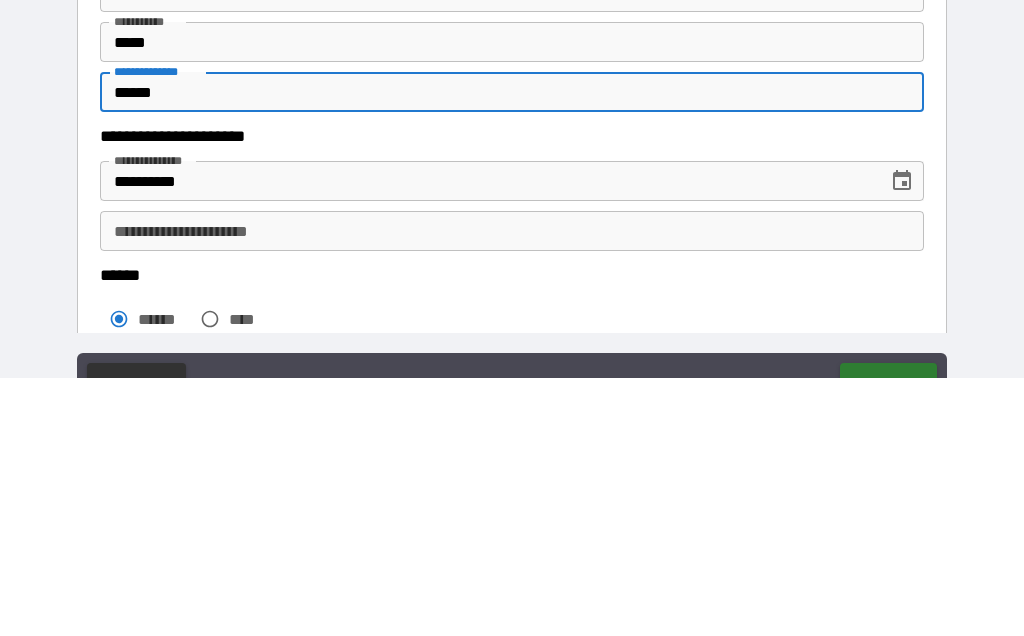 scroll, scrollTop: 87, scrollLeft: 0, axis: vertical 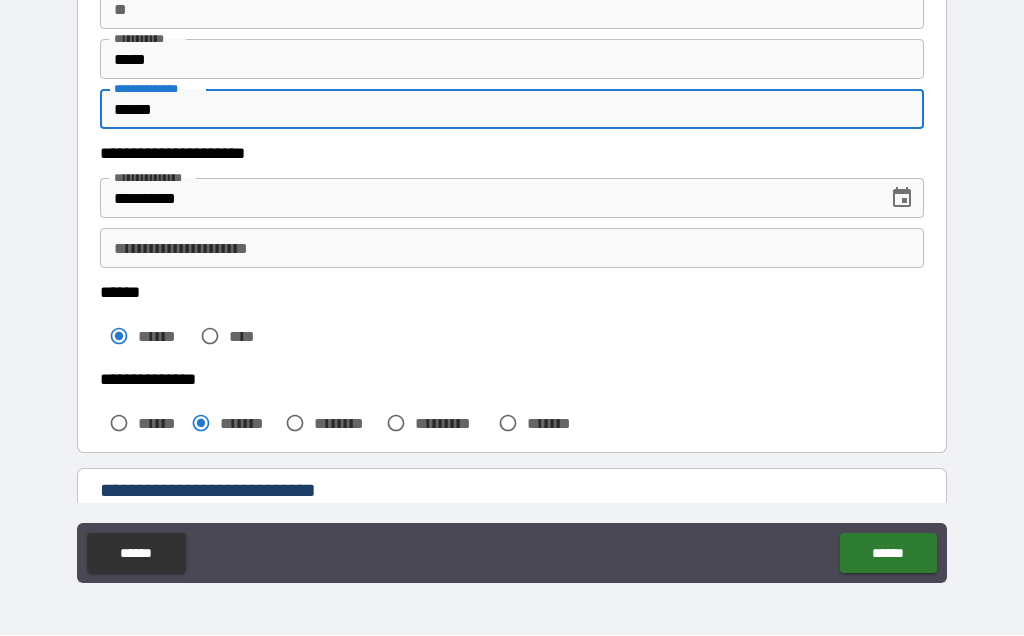 type on "******" 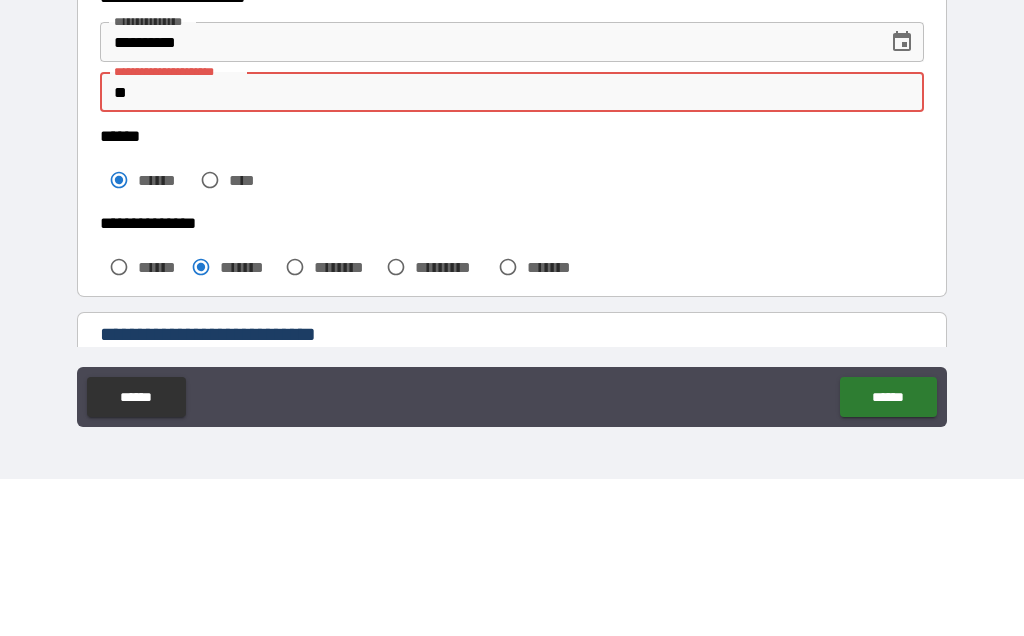 type on "*" 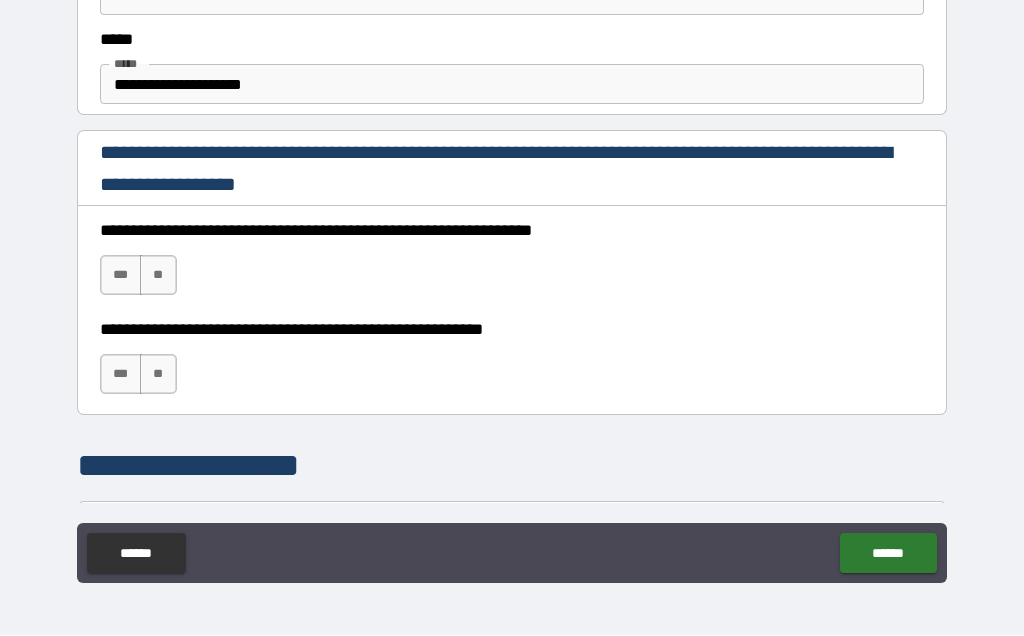 scroll, scrollTop: 1142, scrollLeft: 0, axis: vertical 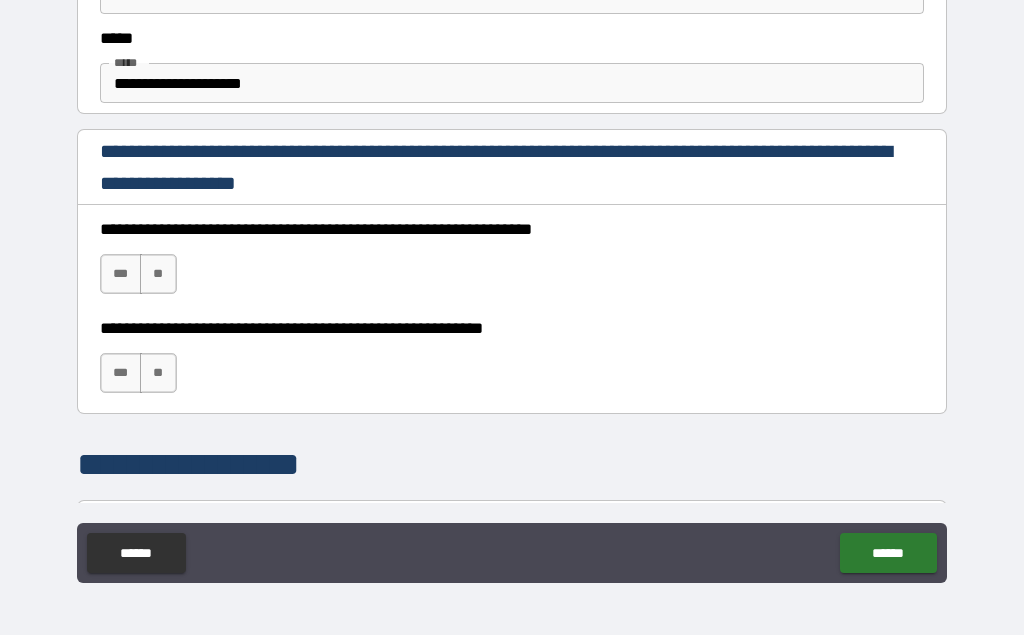 type 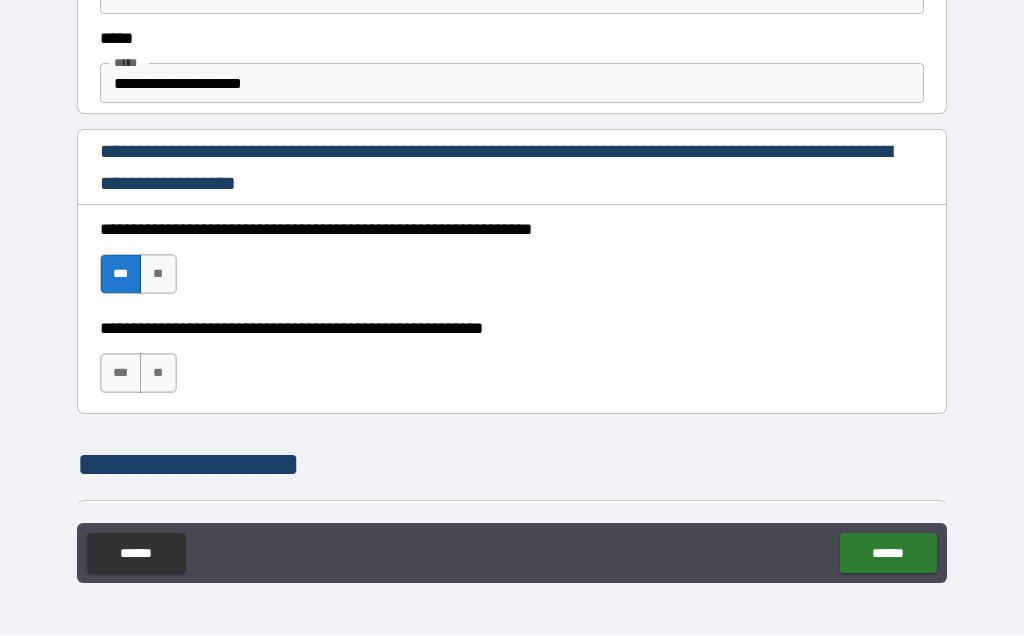 click on "***" at bounding box center (121, 374) 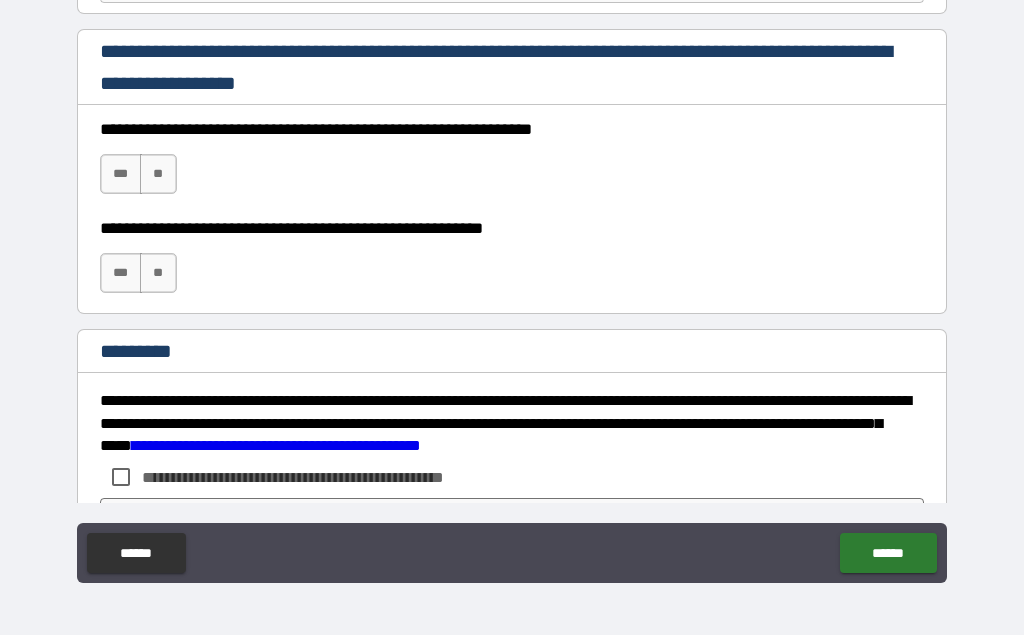 scroll, scrollTop: 2880, scrollLeft: 0, axis: vertical 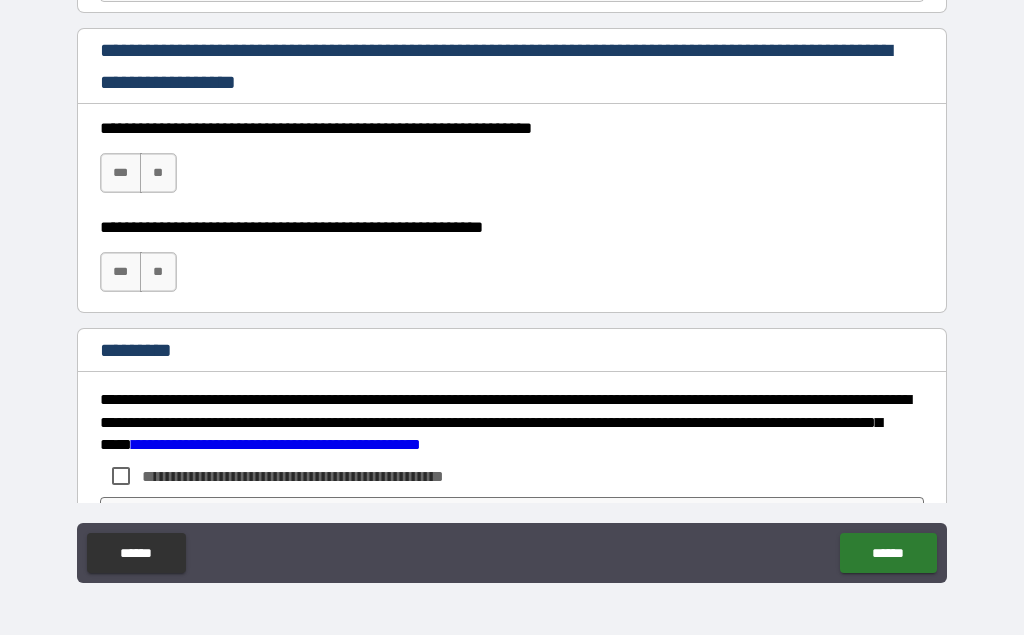 click on "***" at bounding box center [121, 174] 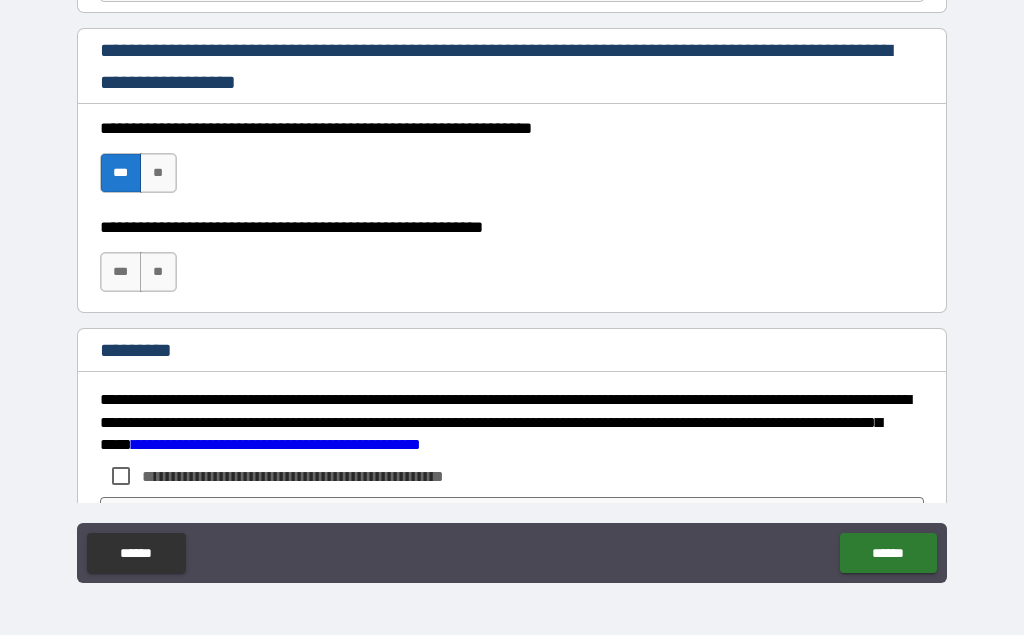 click on "***" at bounding box center [121, 273] 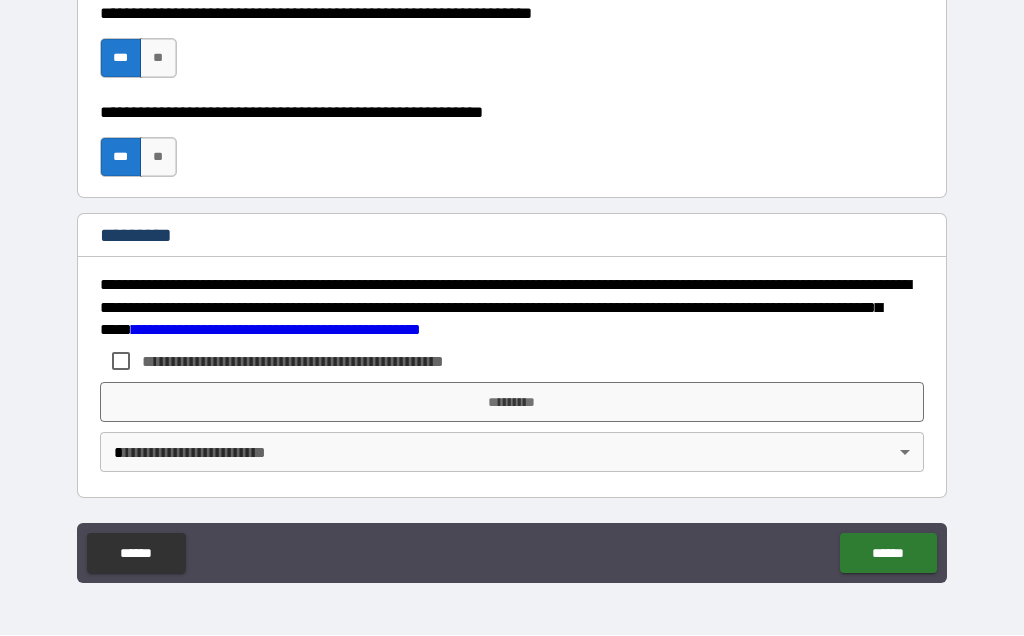 scroll, scrollTop: 2995, scrollLeft: 0, axis: vertical 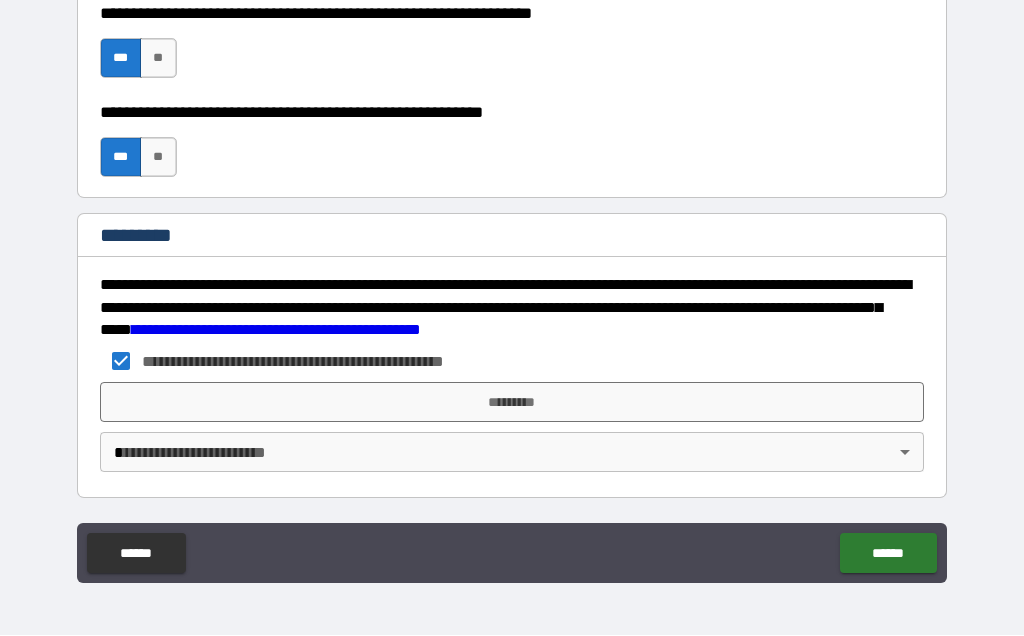 click on "*********" at bounding box center [512, 403] 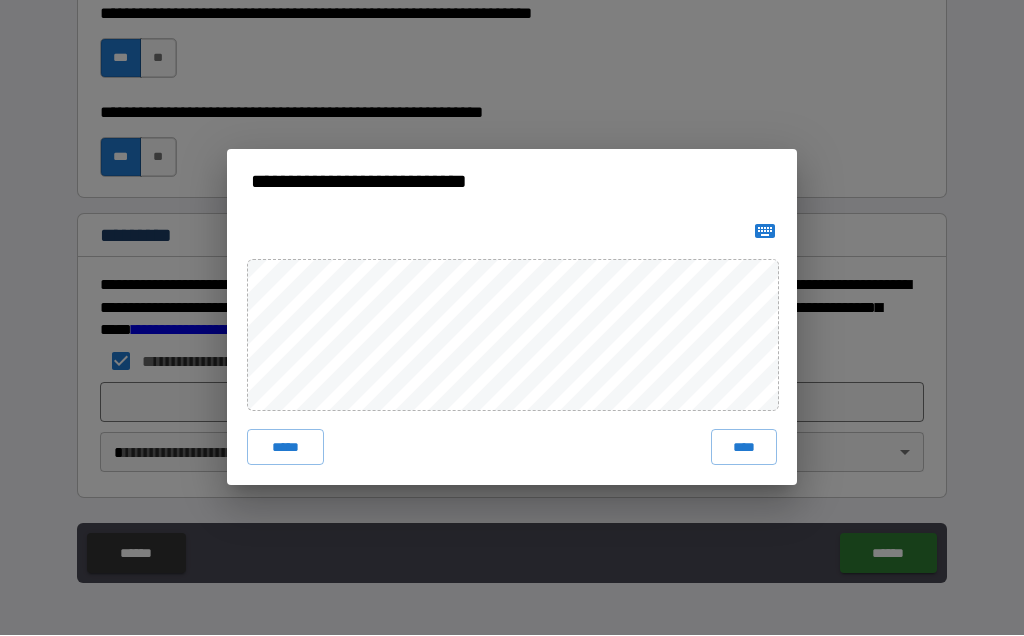 click 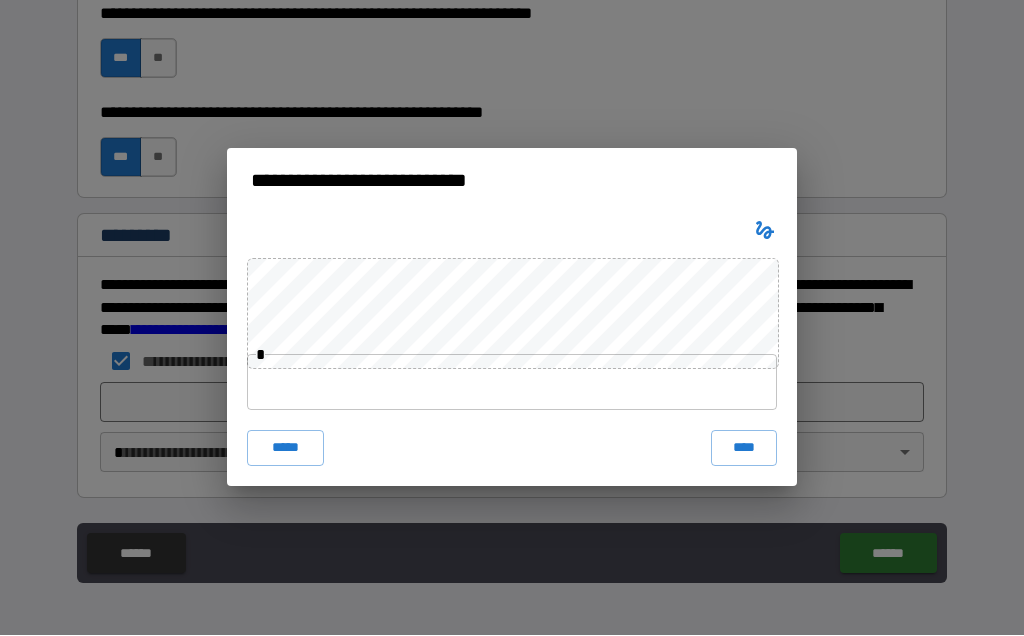 click on "****" at bounding box center [744, 449] 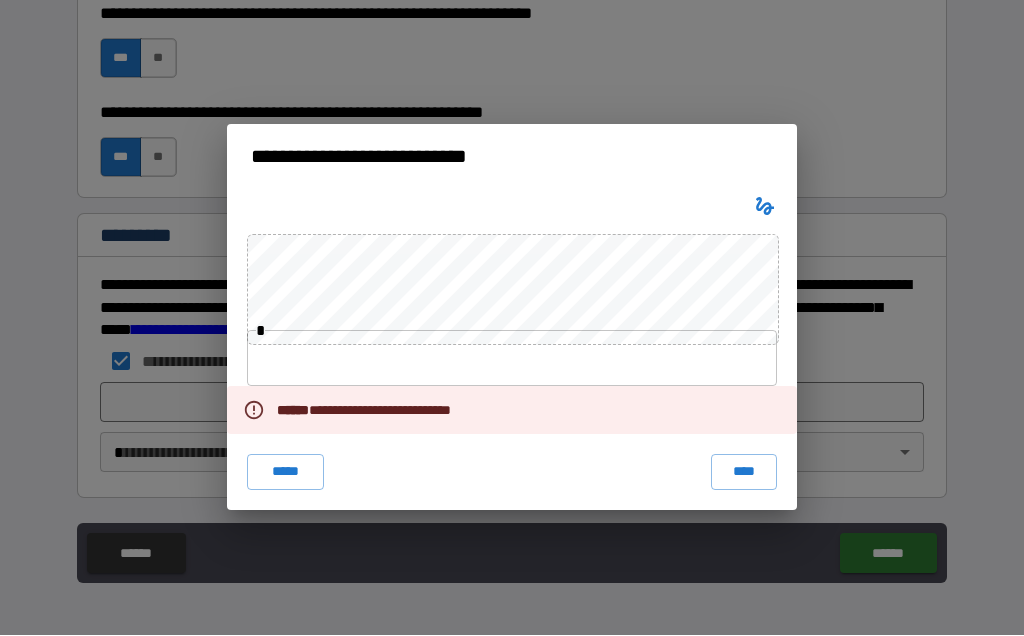 click on "*****" at bounding box center (285, 473) 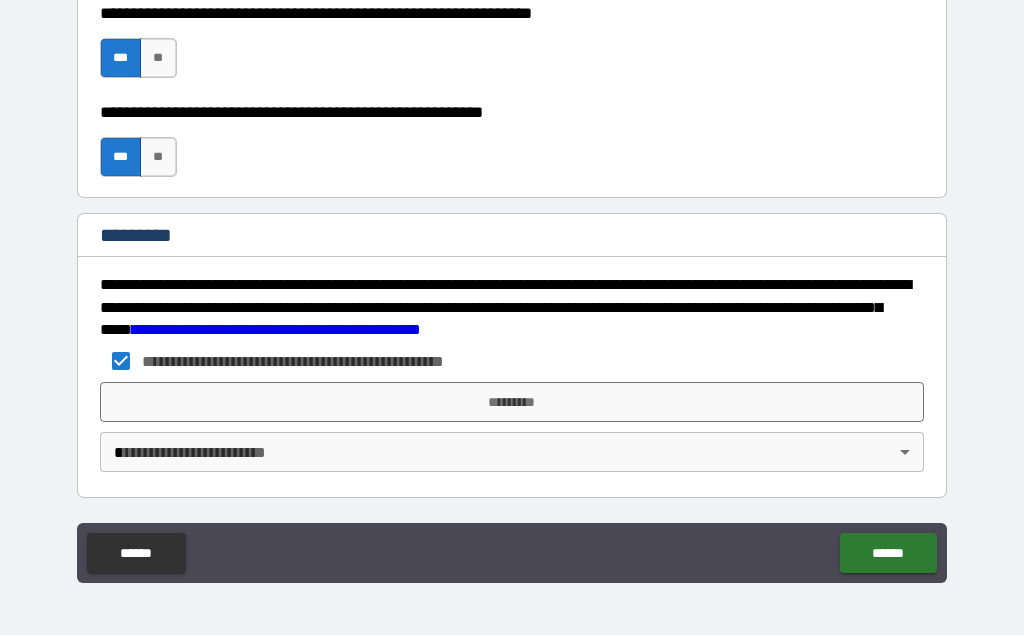 click on "*********" at bounding box center (512, 403) 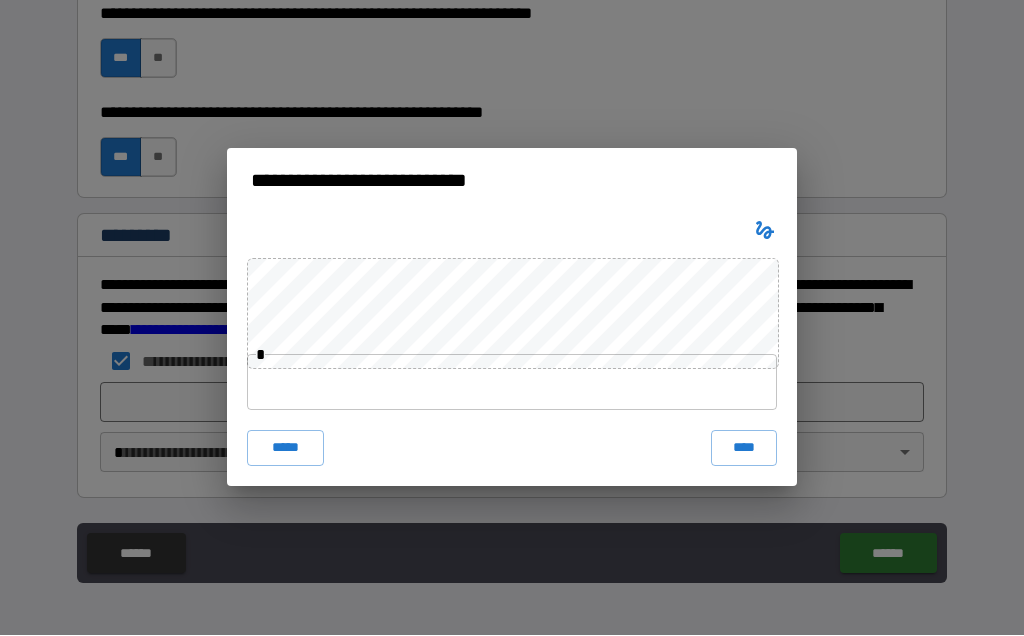 click on "****" at bounding box center (744, 449) 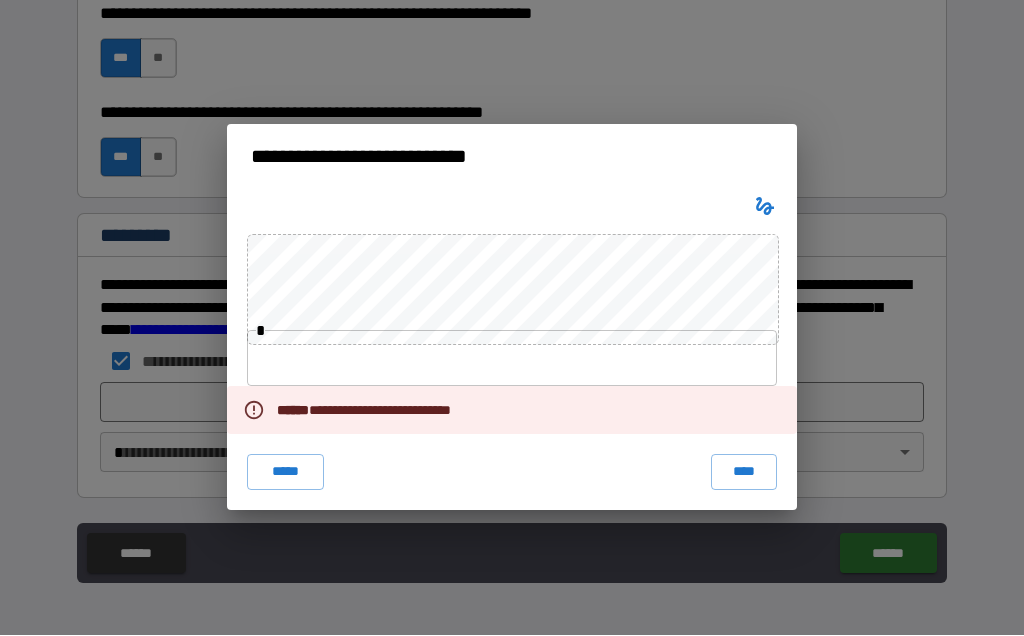 click on "**********" at bounding box center [374, 411] 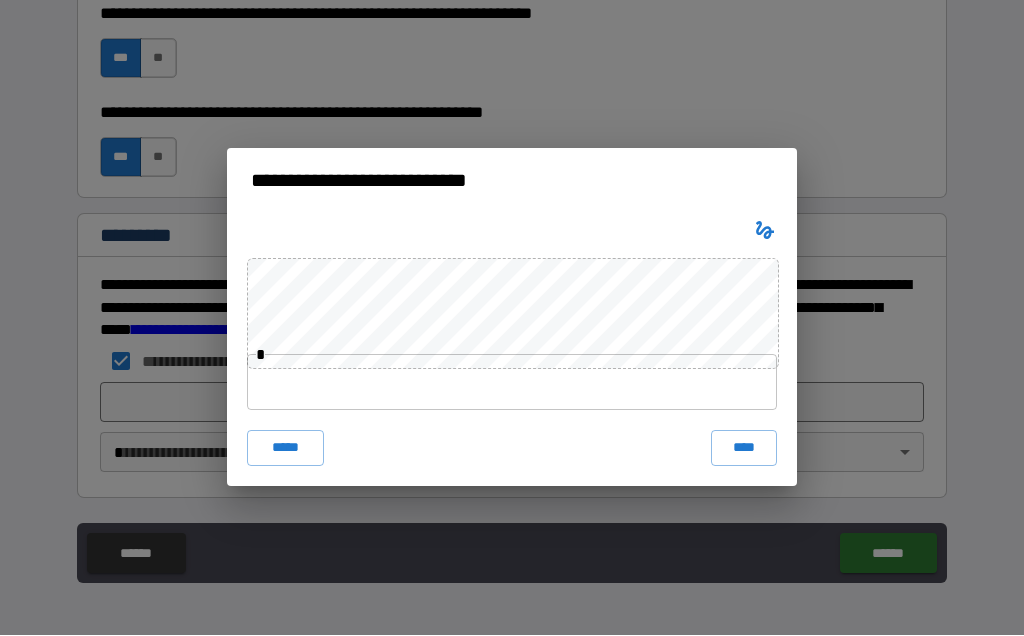 click on "**********" at bounding box center [512, 318] 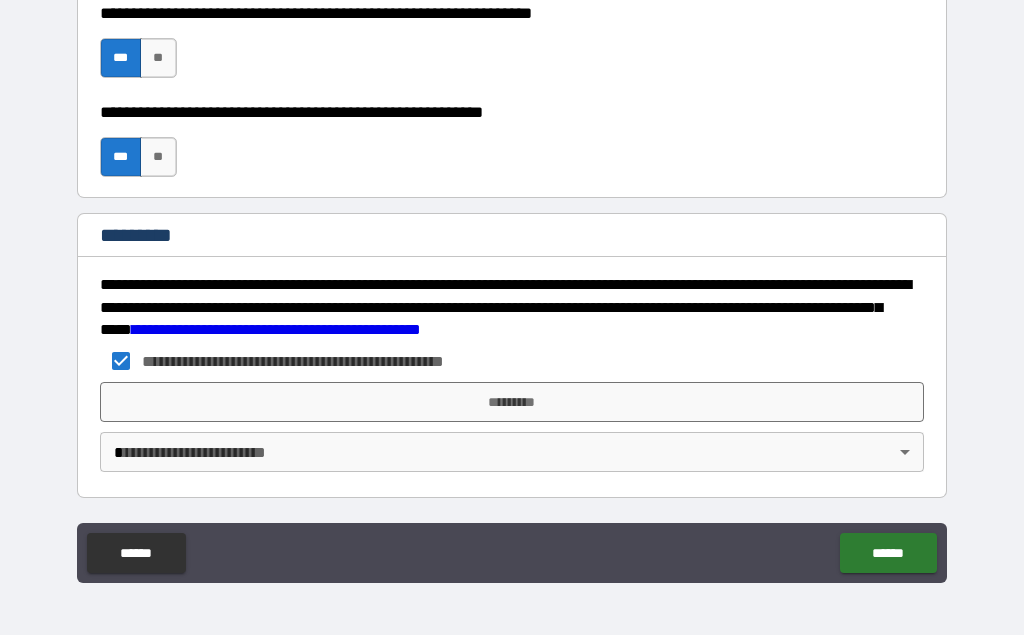 click on "**********" at bounding box center (512, 274) 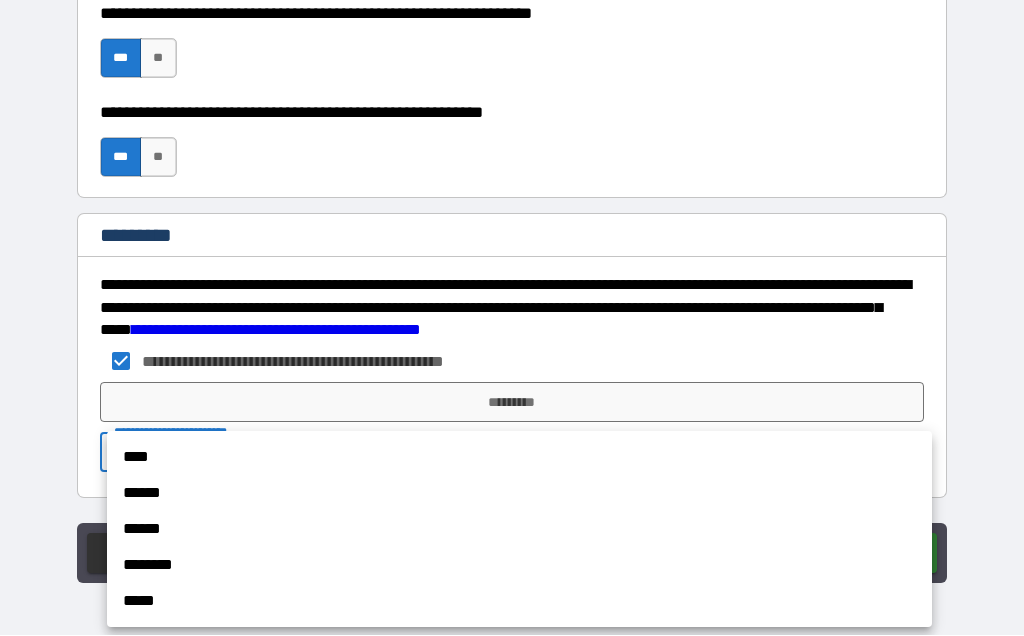 click on "****" at bounding box center (519, 458) 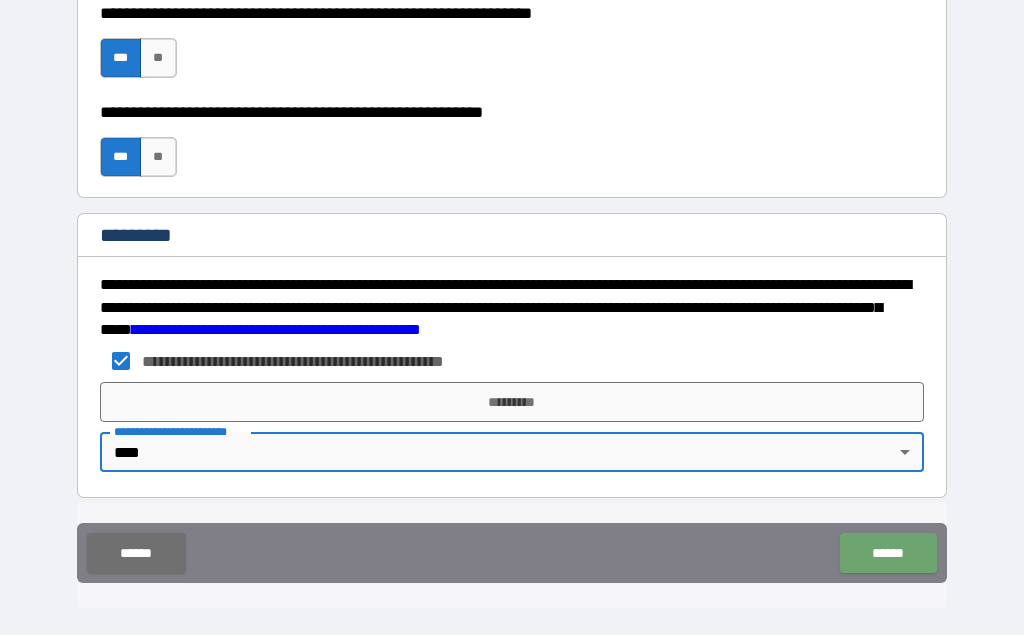 click on "******" at bounding box center [888, 554] 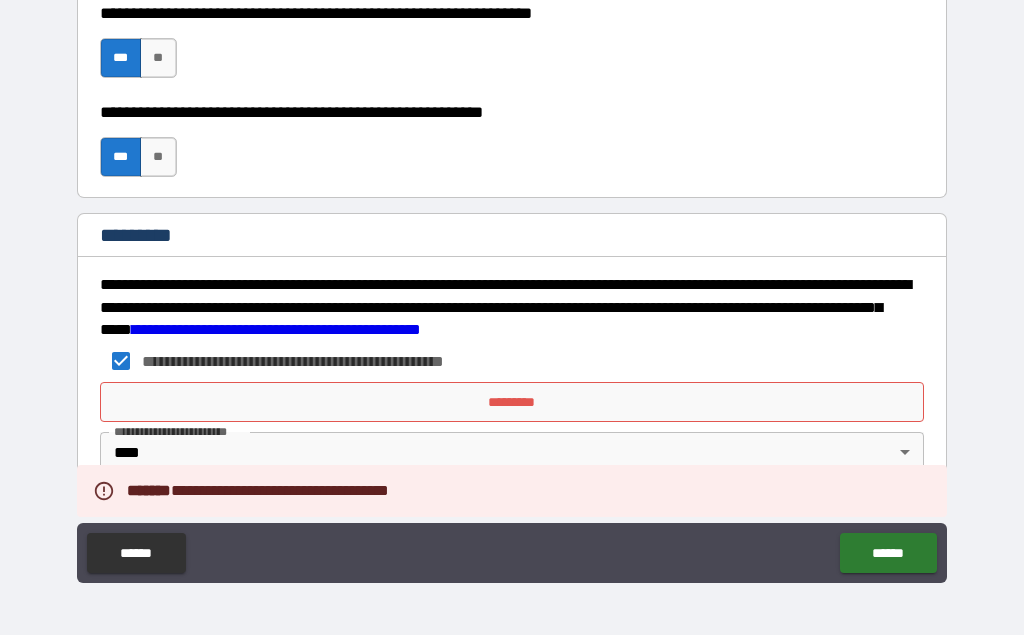 scroll, scrollTop: 2995, scrollLeft: 0, axis: vertical 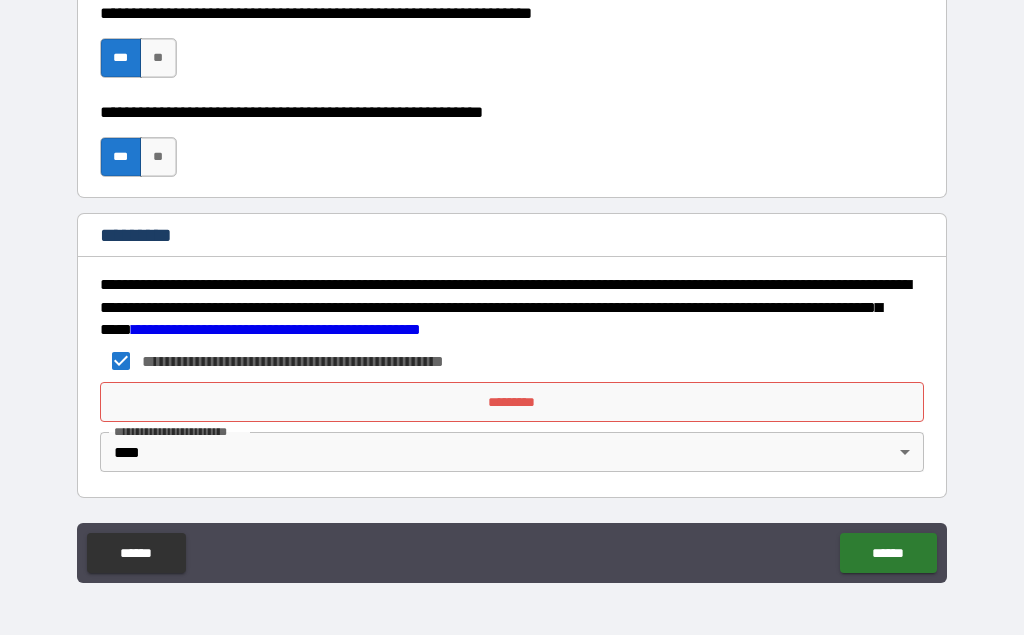 click on "******" at bounding box center (136, 554) 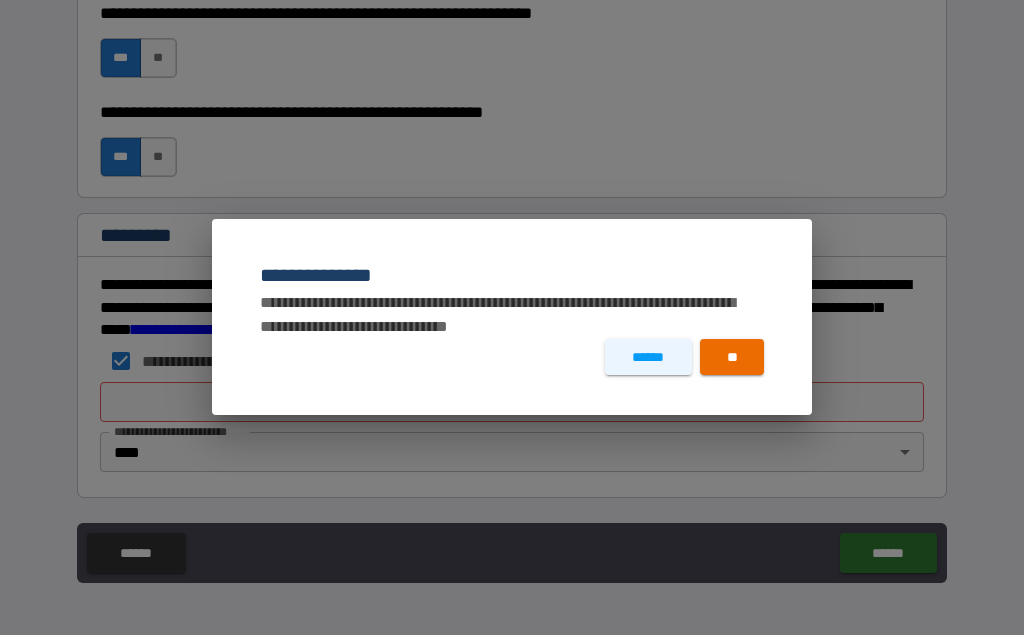 click on "**" at bounding box center [732, 358] 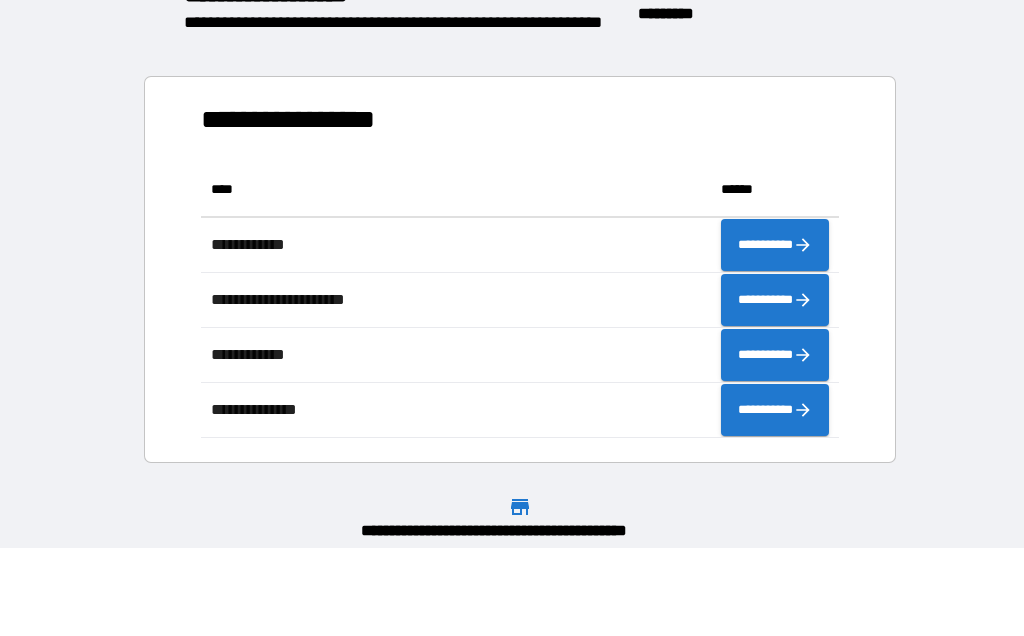 scroll, scrollTop: 1, scrollLeft: 1, axis: both 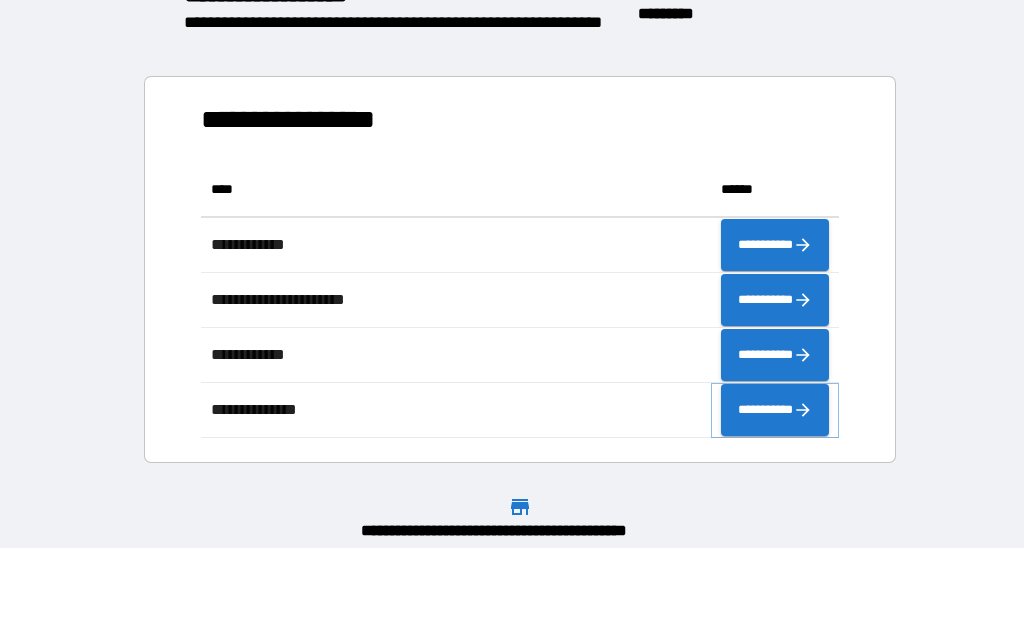 click on "**********" at bounding box center (775, 411) 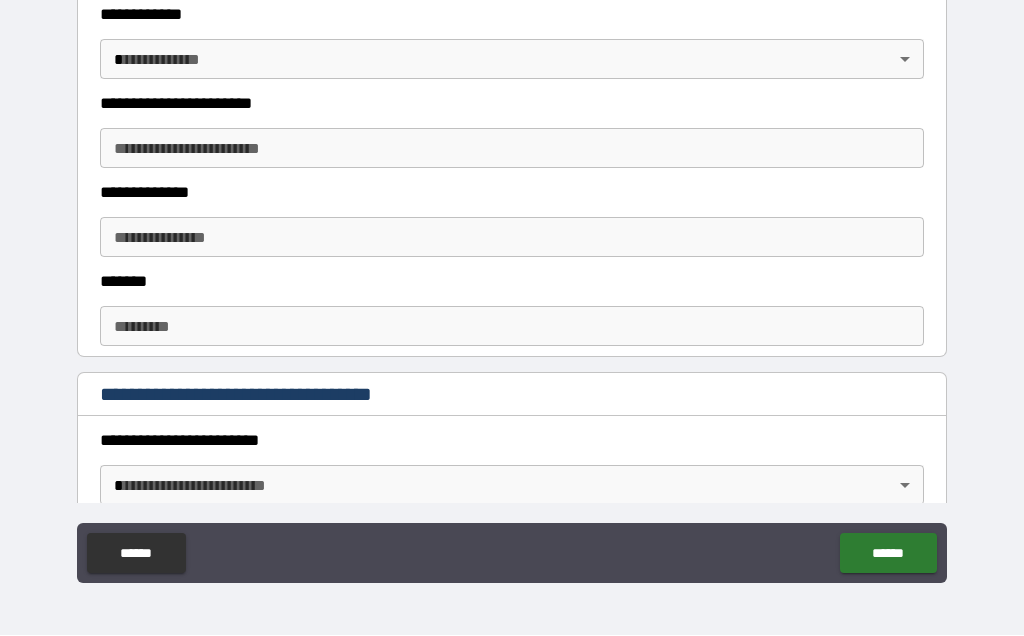 scroll, scrollTop: 509, scrollLeft: 0, axis: vertical 